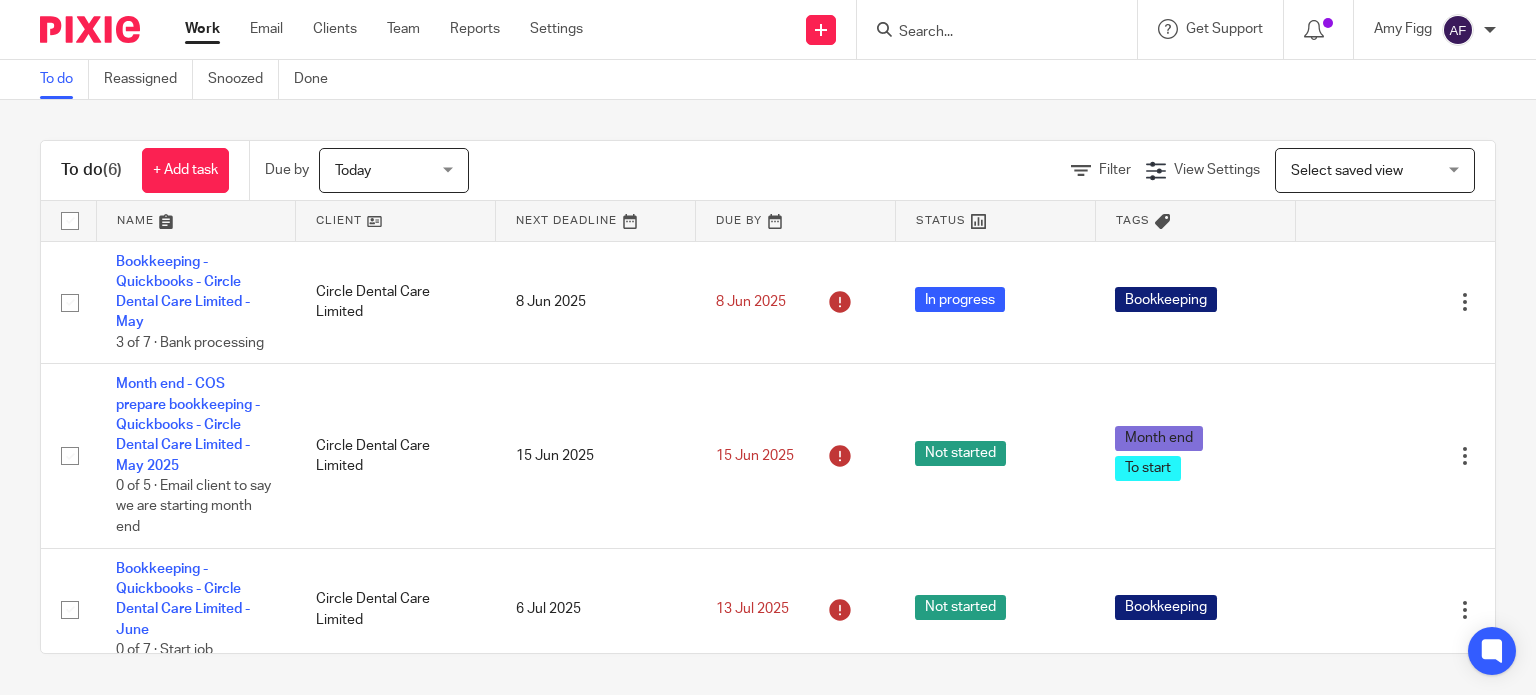 scroll, scrollTop: 0, scrollLeft: 0, axis: both 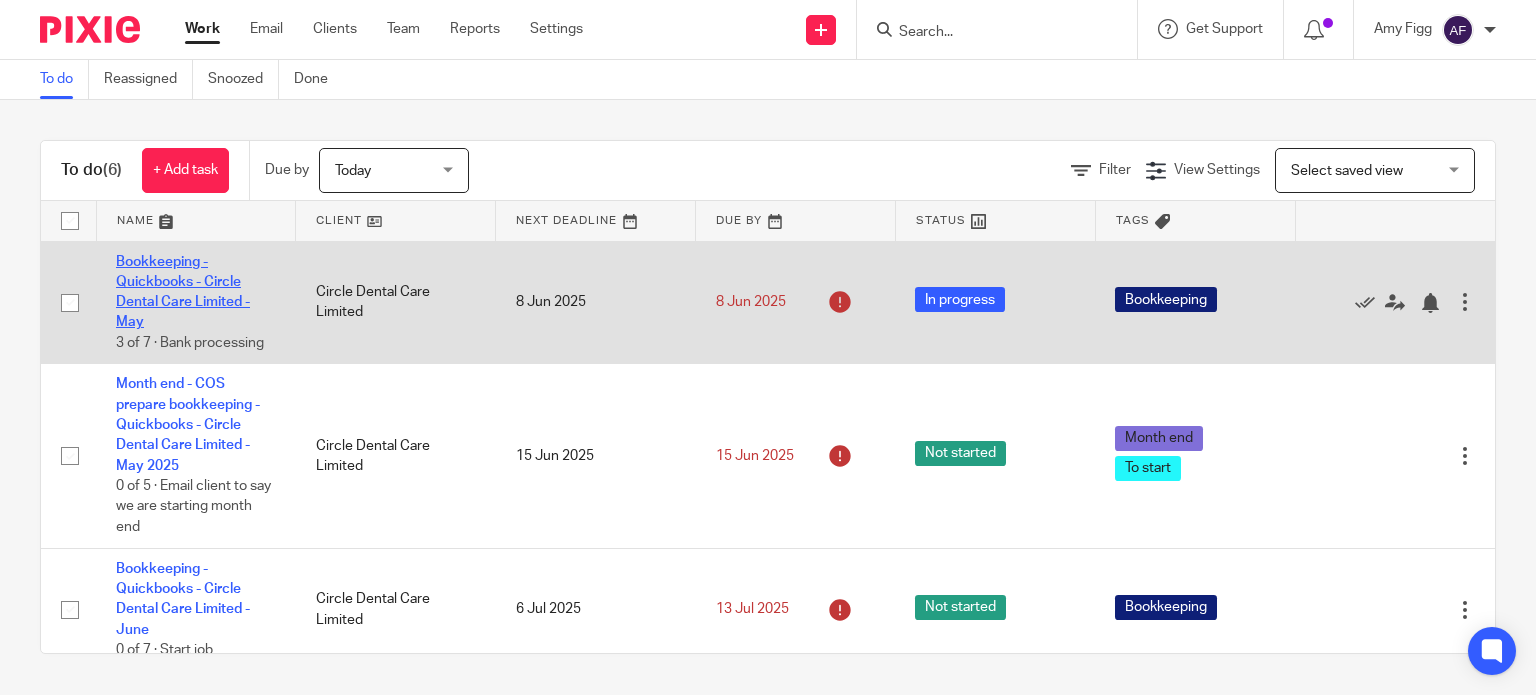 click on "Bookkeeping - Quickbooks - Circle Dental Care Limited - May" at bounding box center (183, 292) 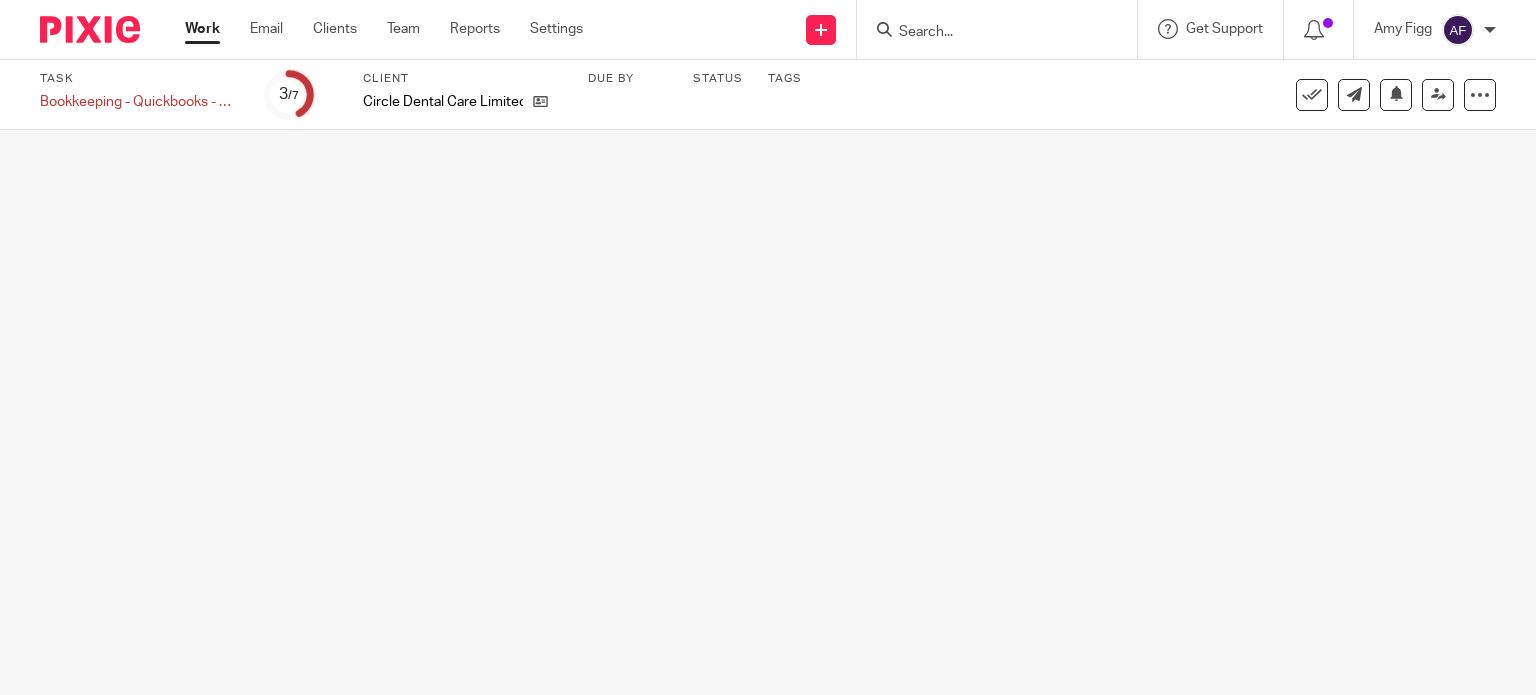 scroll, scrollTop: 0, scrollLeft: 0, axis: both 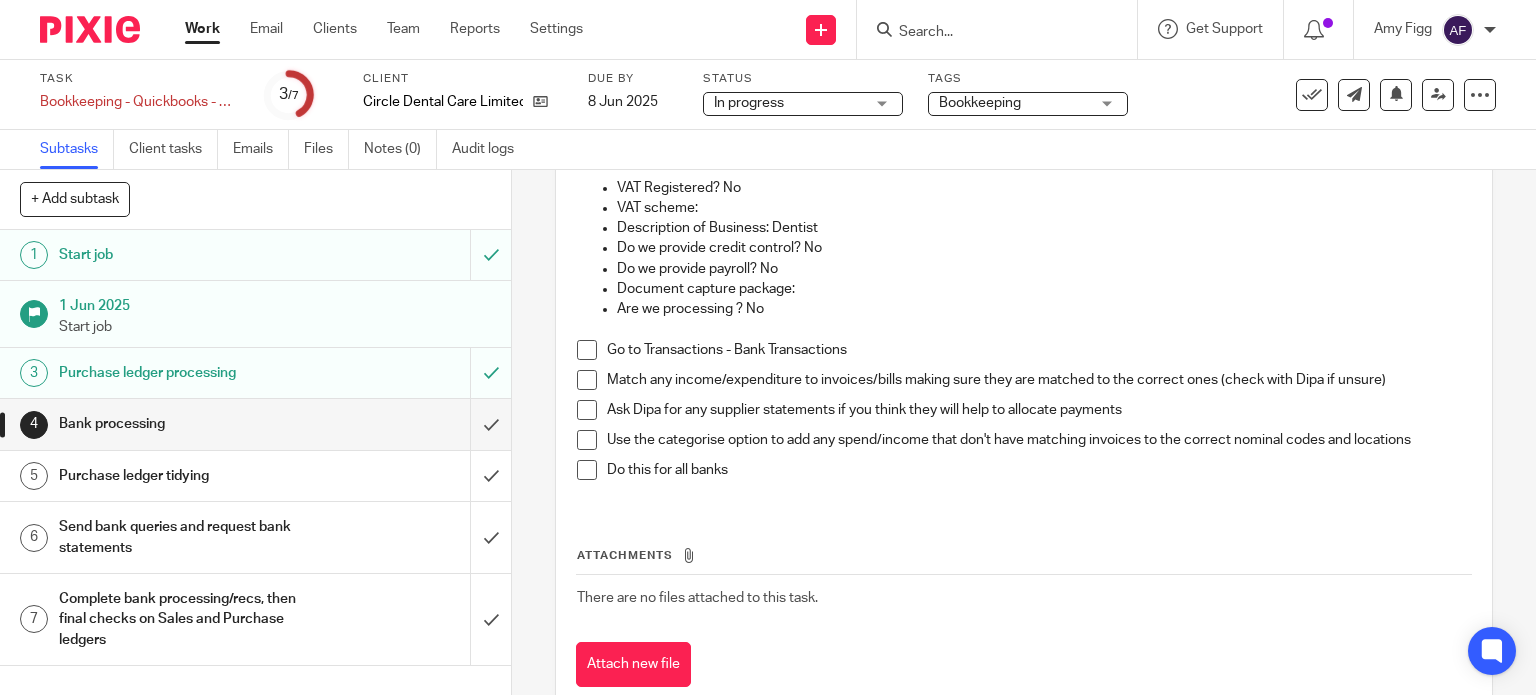 click on "Go to Transactions - Bank Transactions" at bounding box center [1039, 350] 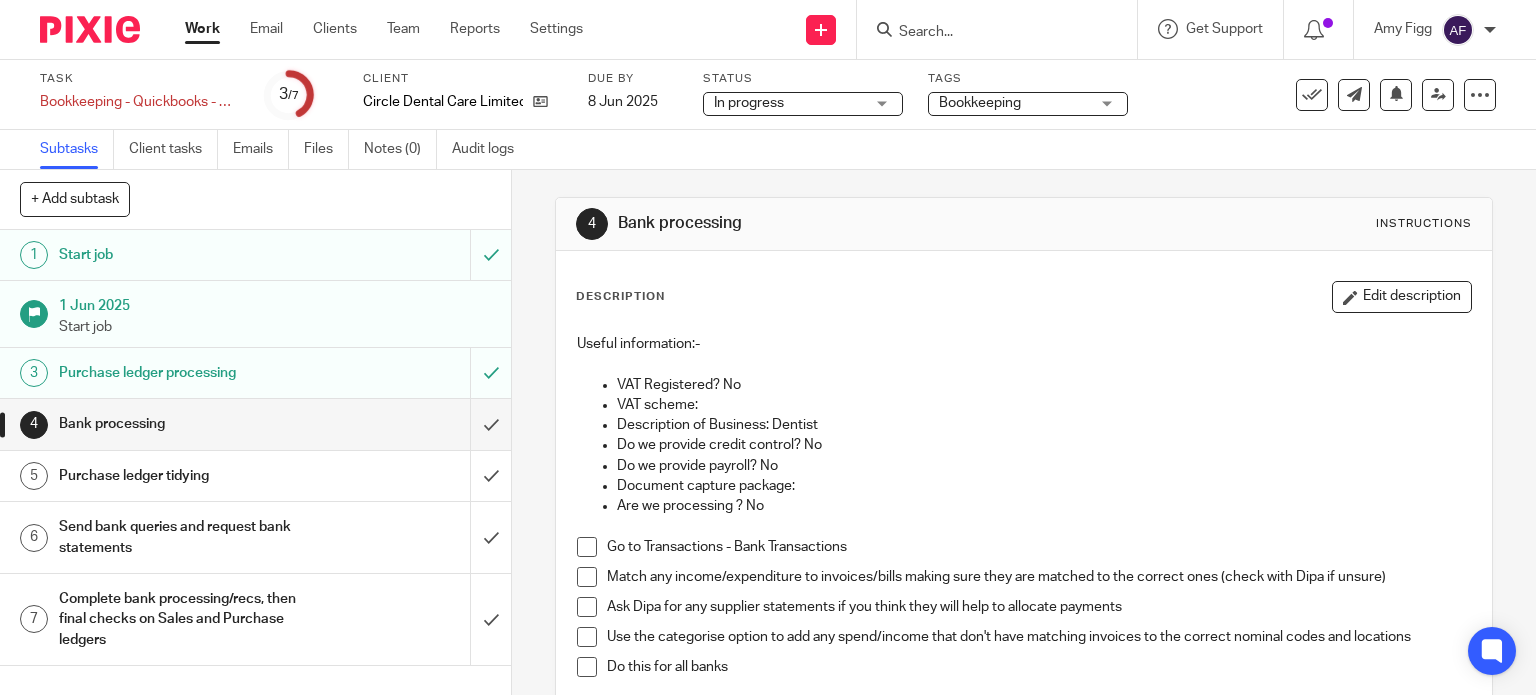 scroll, scrollTop: 0, scrollLeft: 0, axis: both 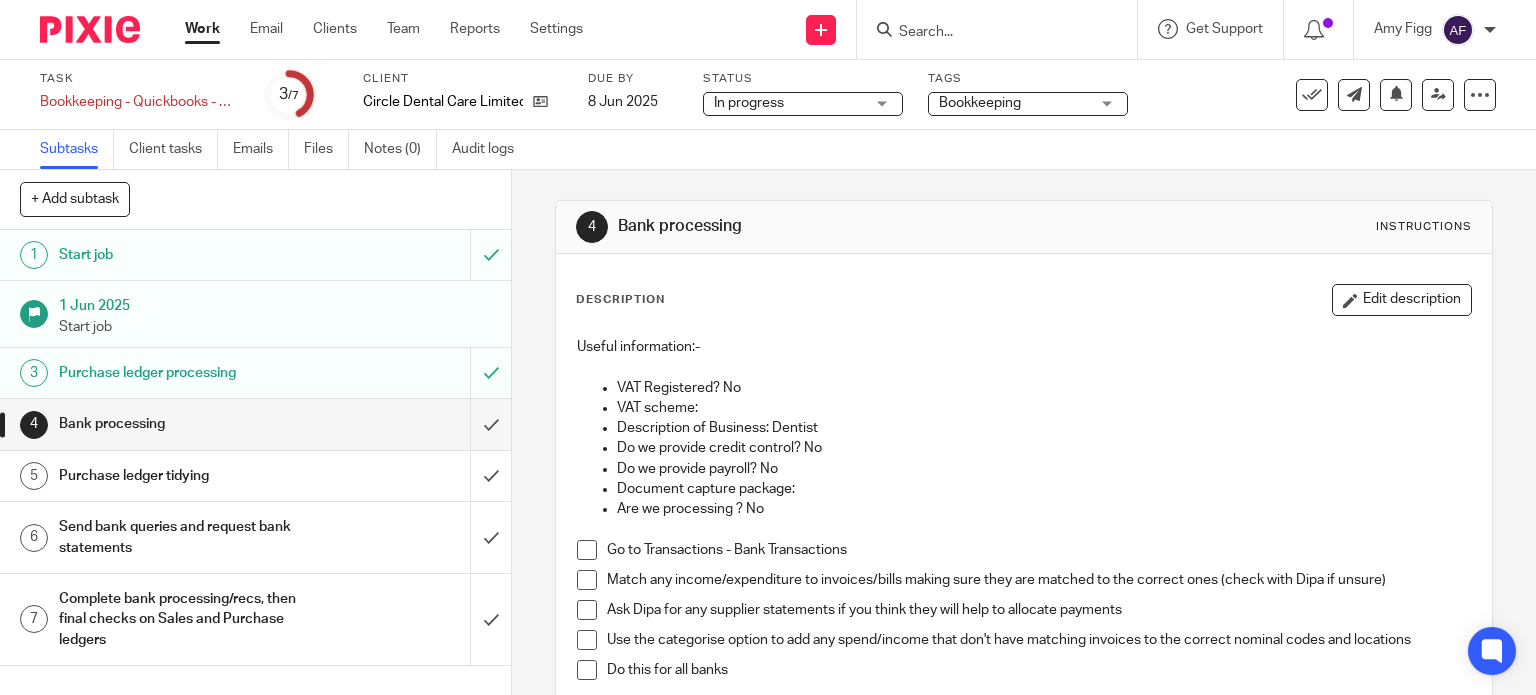 click on "Description of Business: Dentist" at bounding box center [1044, 428] 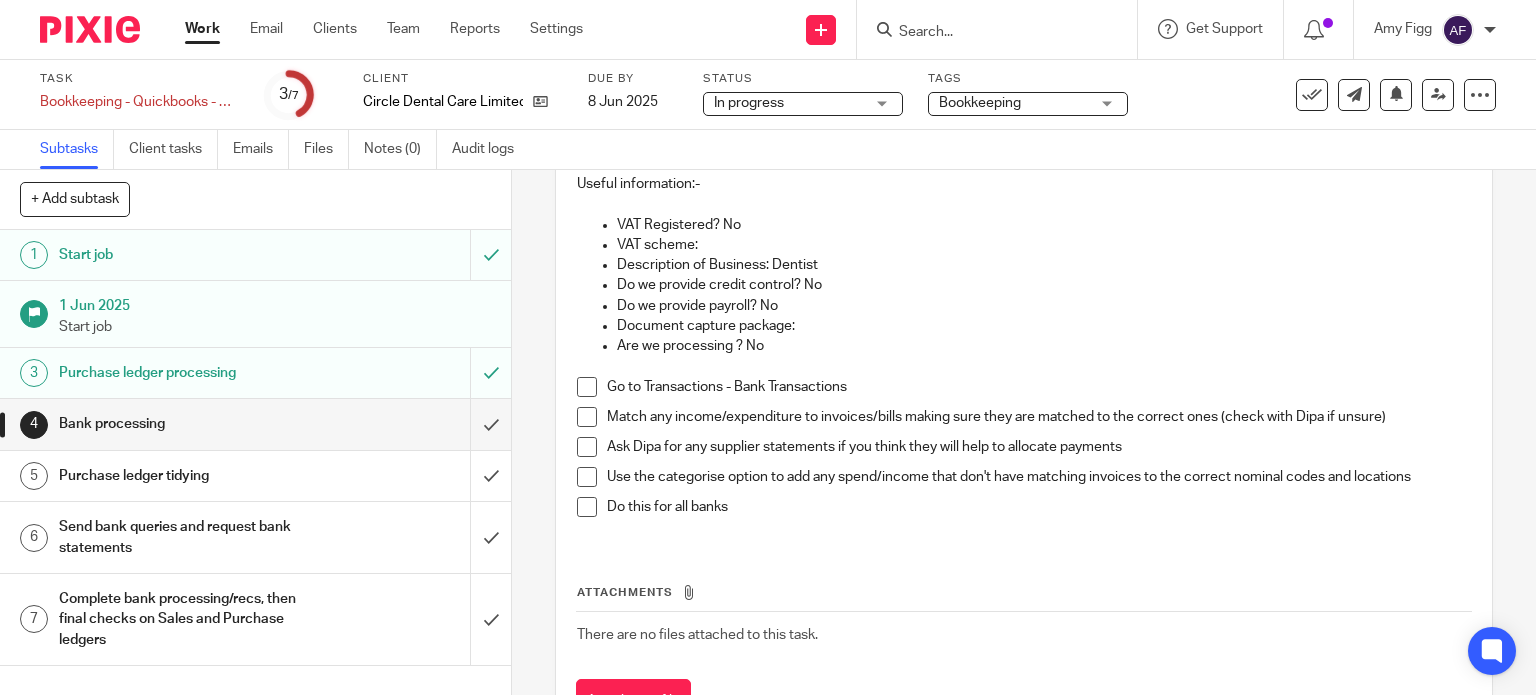 scroll, scrollTop: 200, scrollLeft: 0, axis: vertical 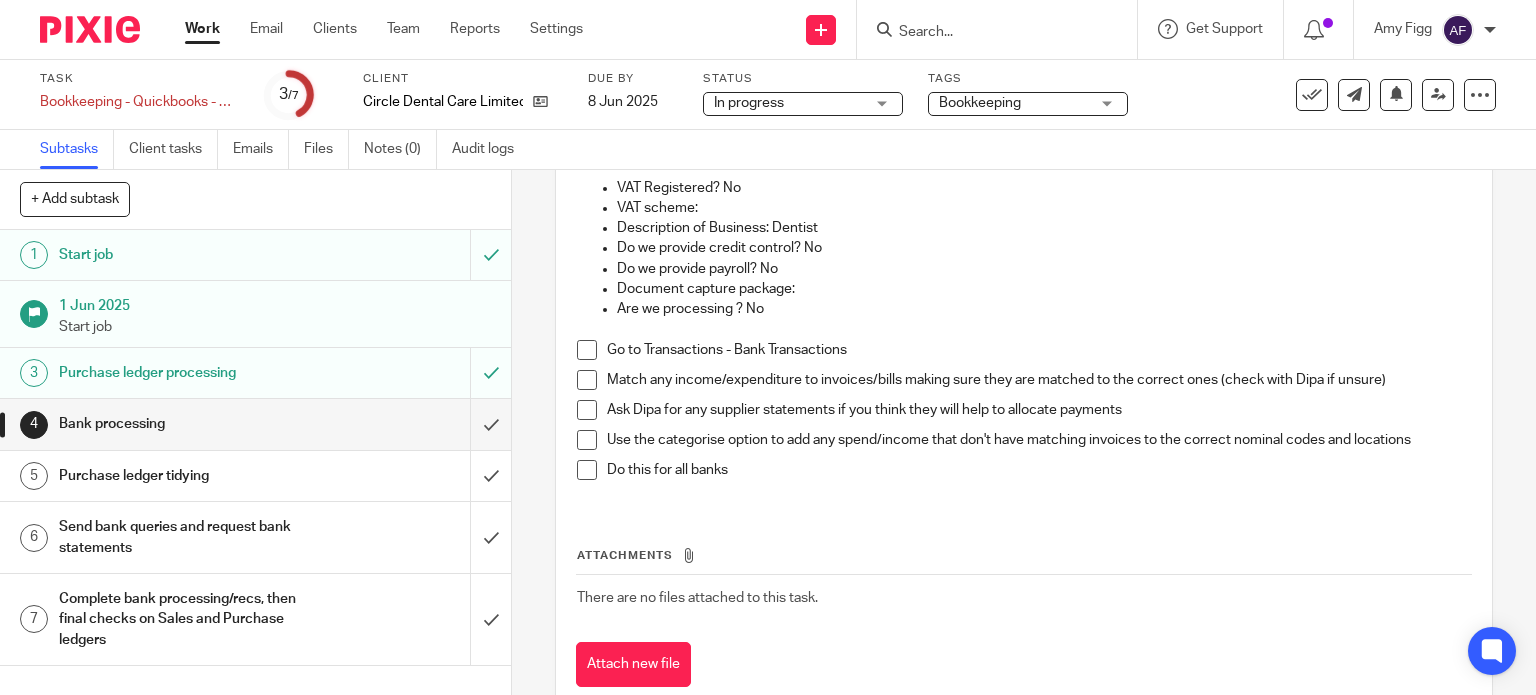 click on "Purchase ledger tidying" at bounding box center [189, 476] 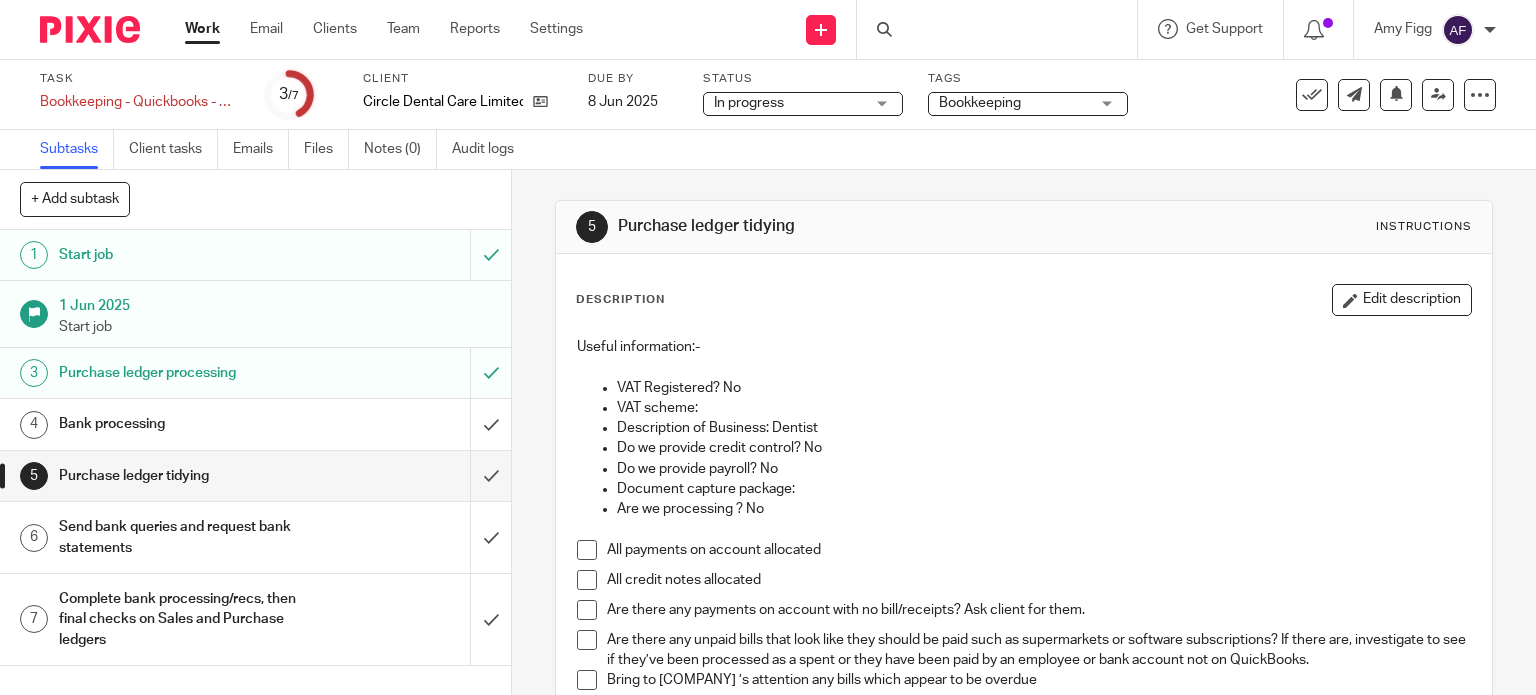 scroll, scrollTop: 0, scrollLeft: 0, axis: both 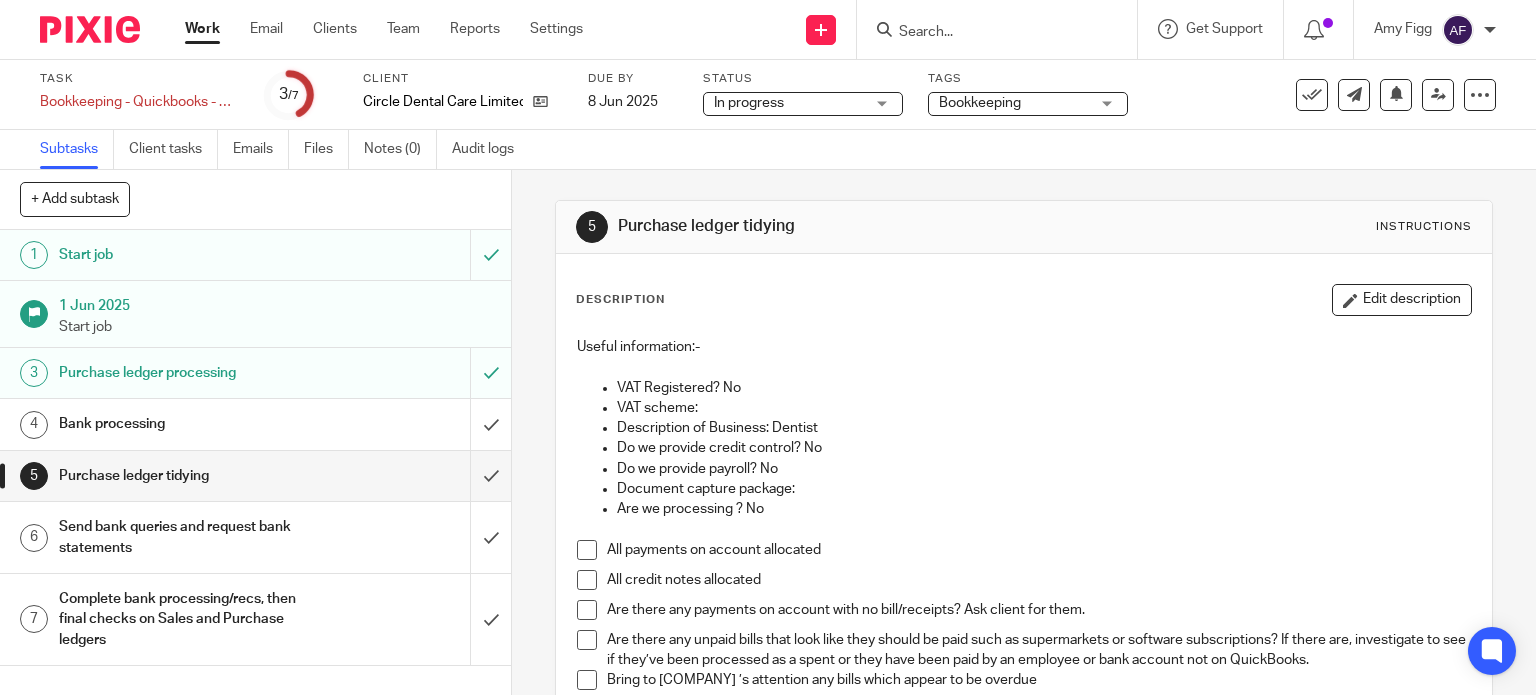 click on "Do we provide payroll? No" at bounding box center [1044, 469] 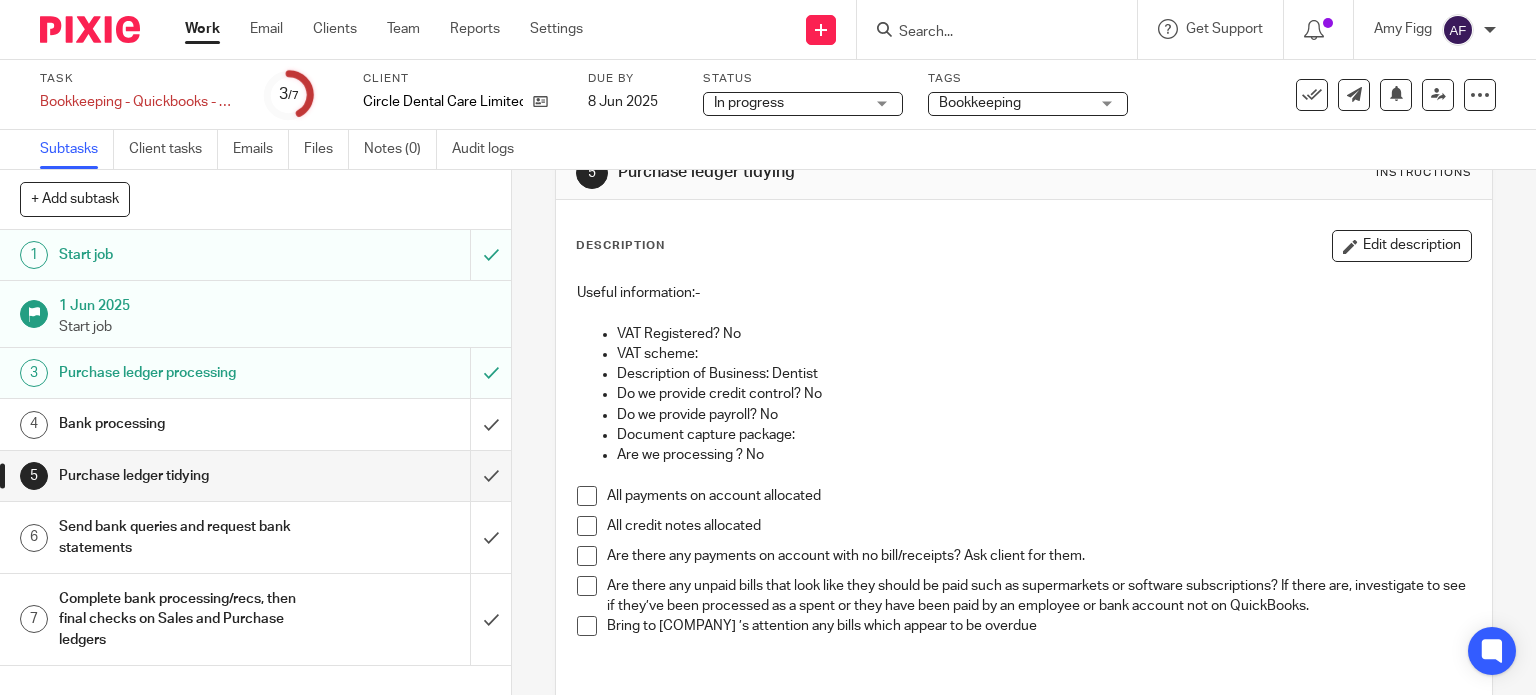 scroll, scrollTop: 100, scrollLeft: 0, axis: vertical 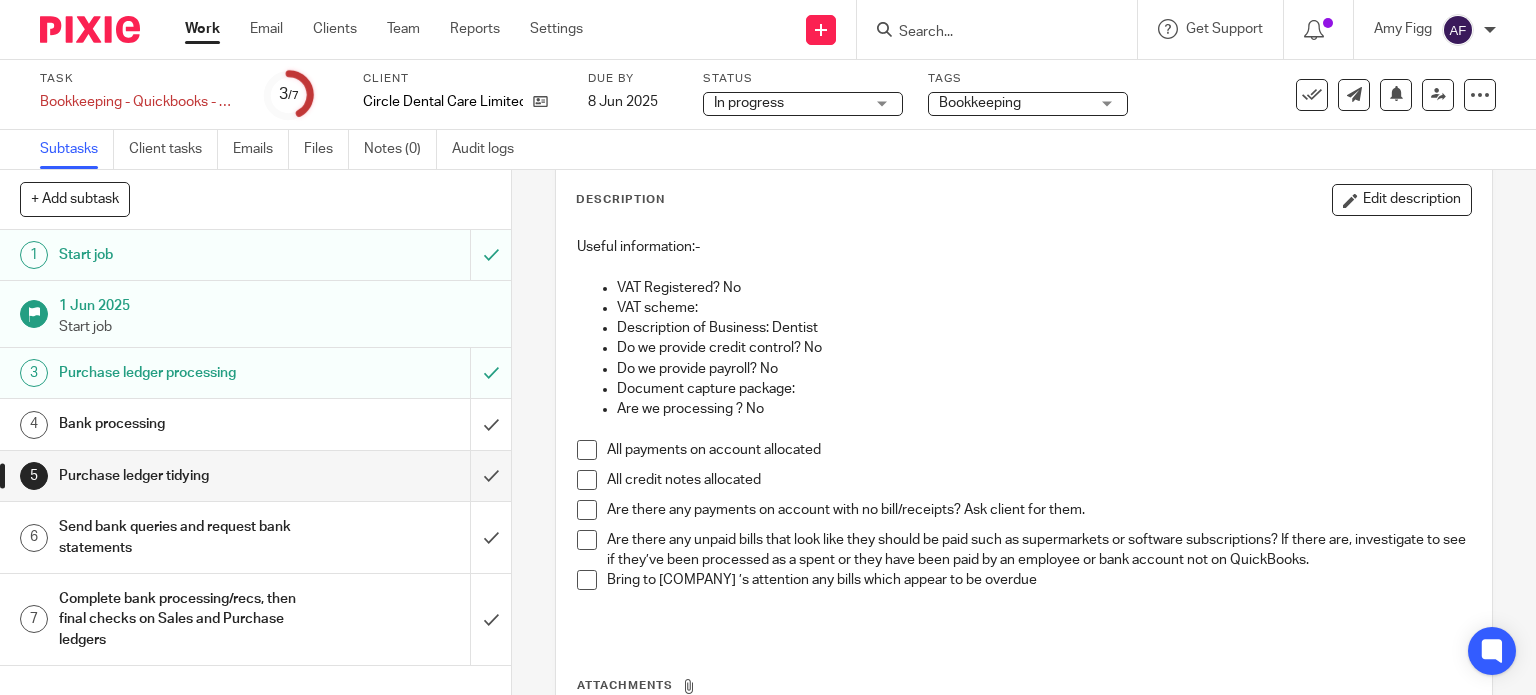 click on "All payments on account allocated" at bounding box center [1039, 450] 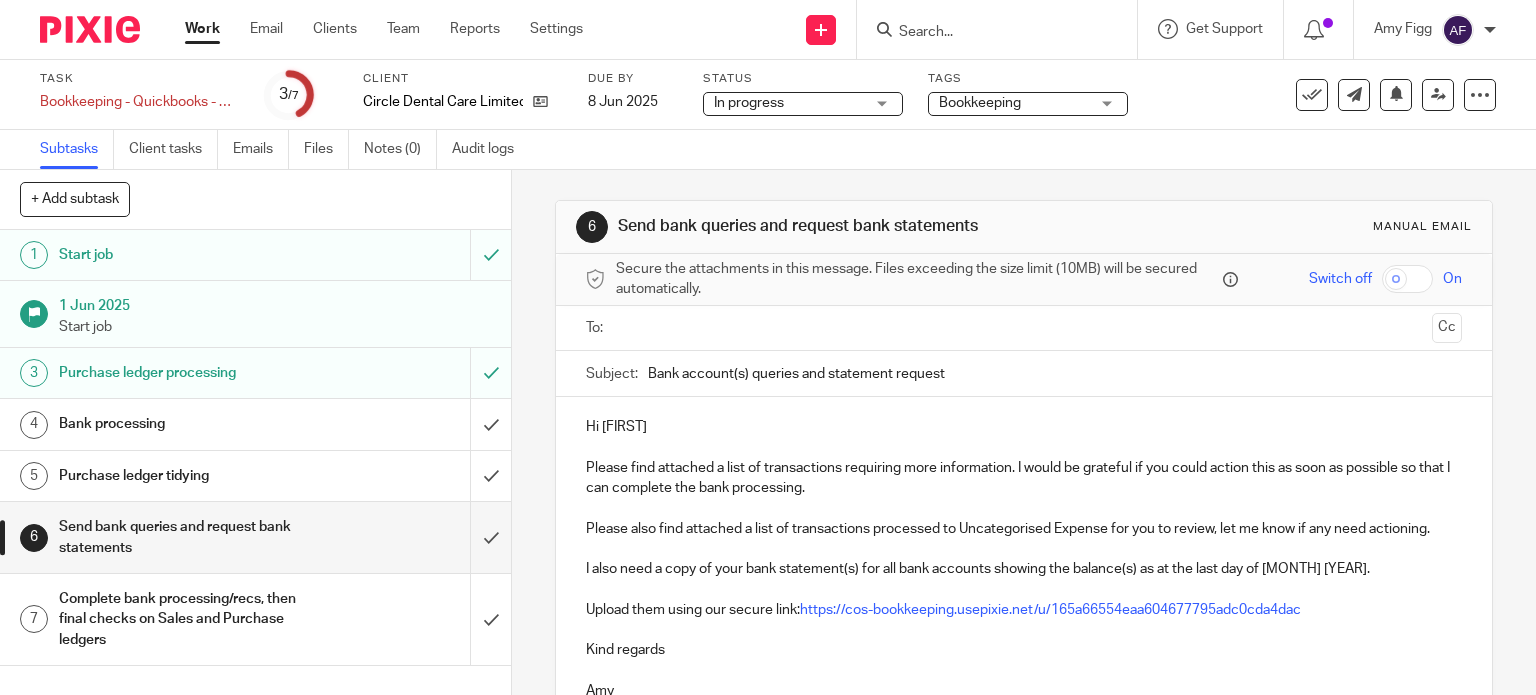 scroll, scrollTop: 0, scrollLeft: 0, axis: both 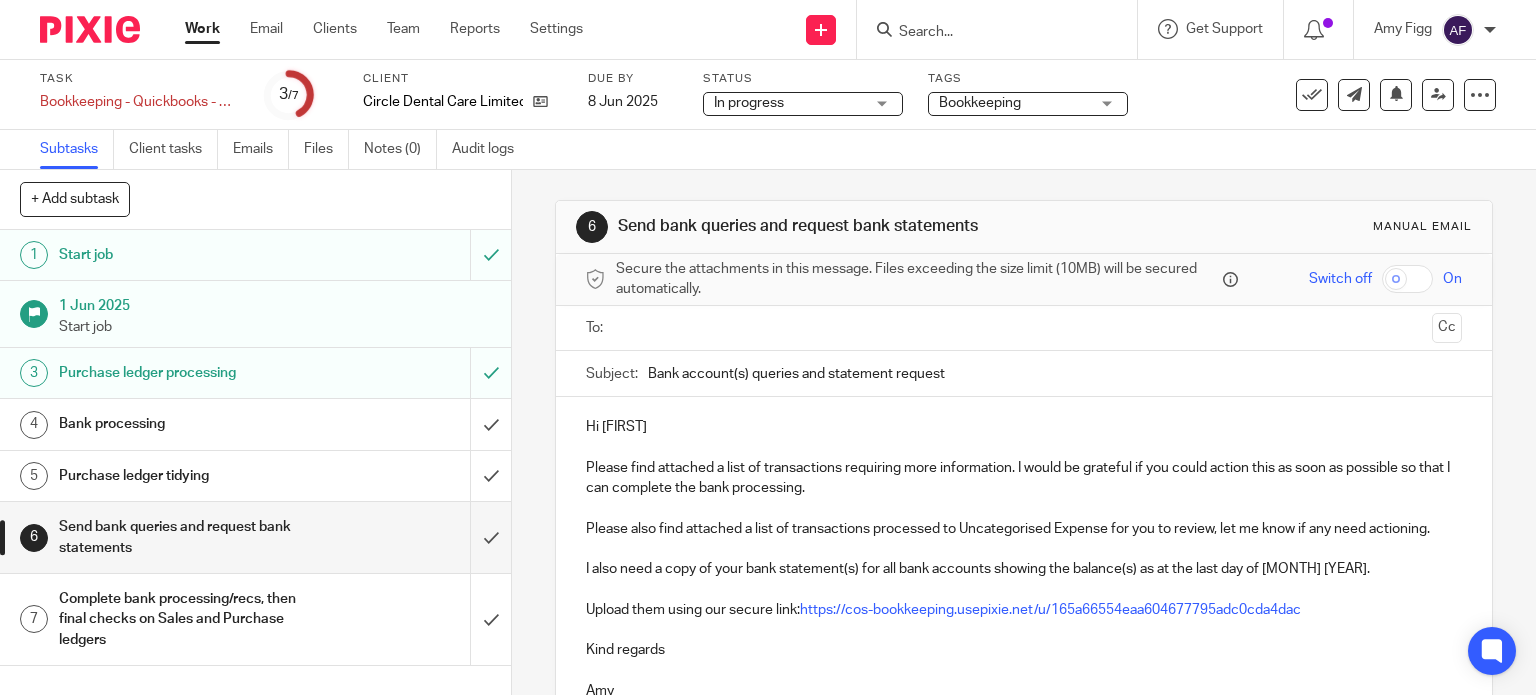 click on "Please find attached a list of transactions requiring more information. I would be grateful if you could action this as soon as possible so that I can complete the bank processing." at bounding box center [1024, 478] 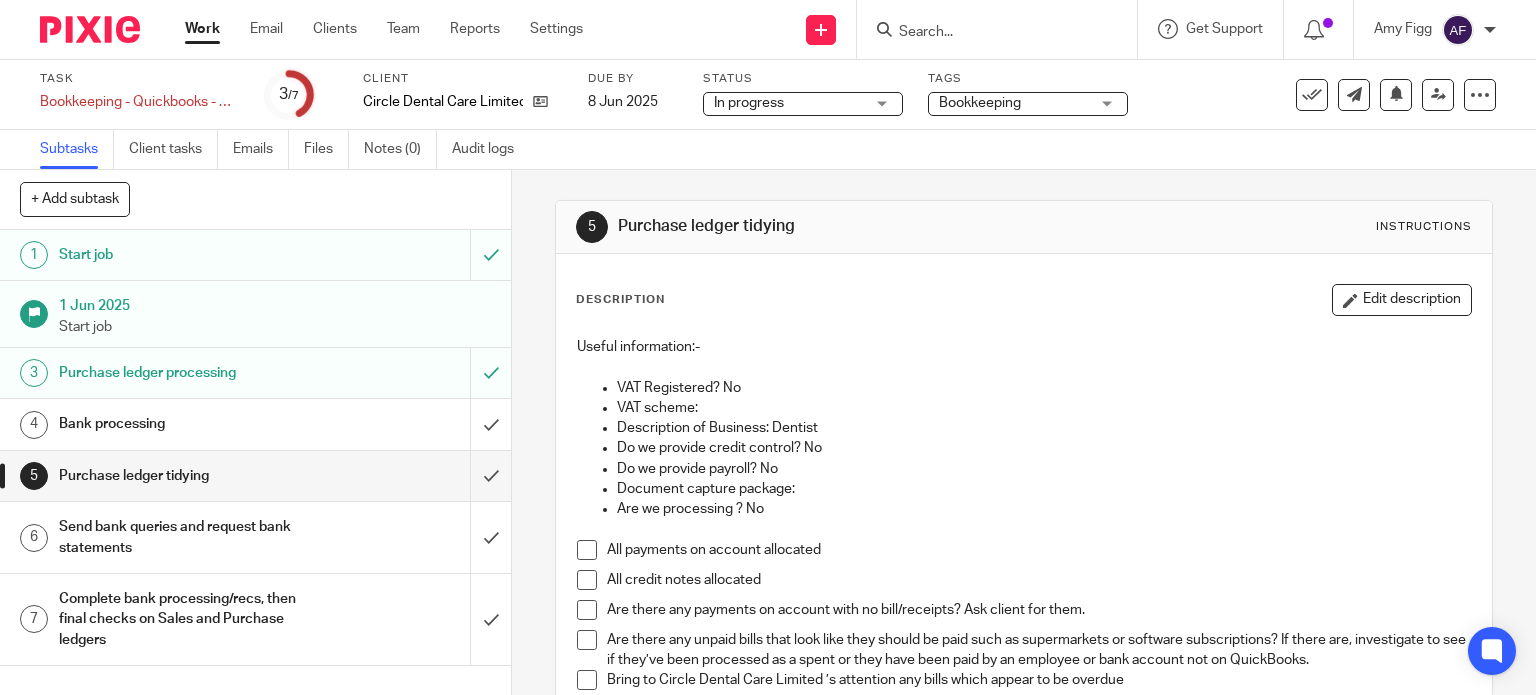 scroll, scrollTop: 0, scrollLeft: 0, axis: both 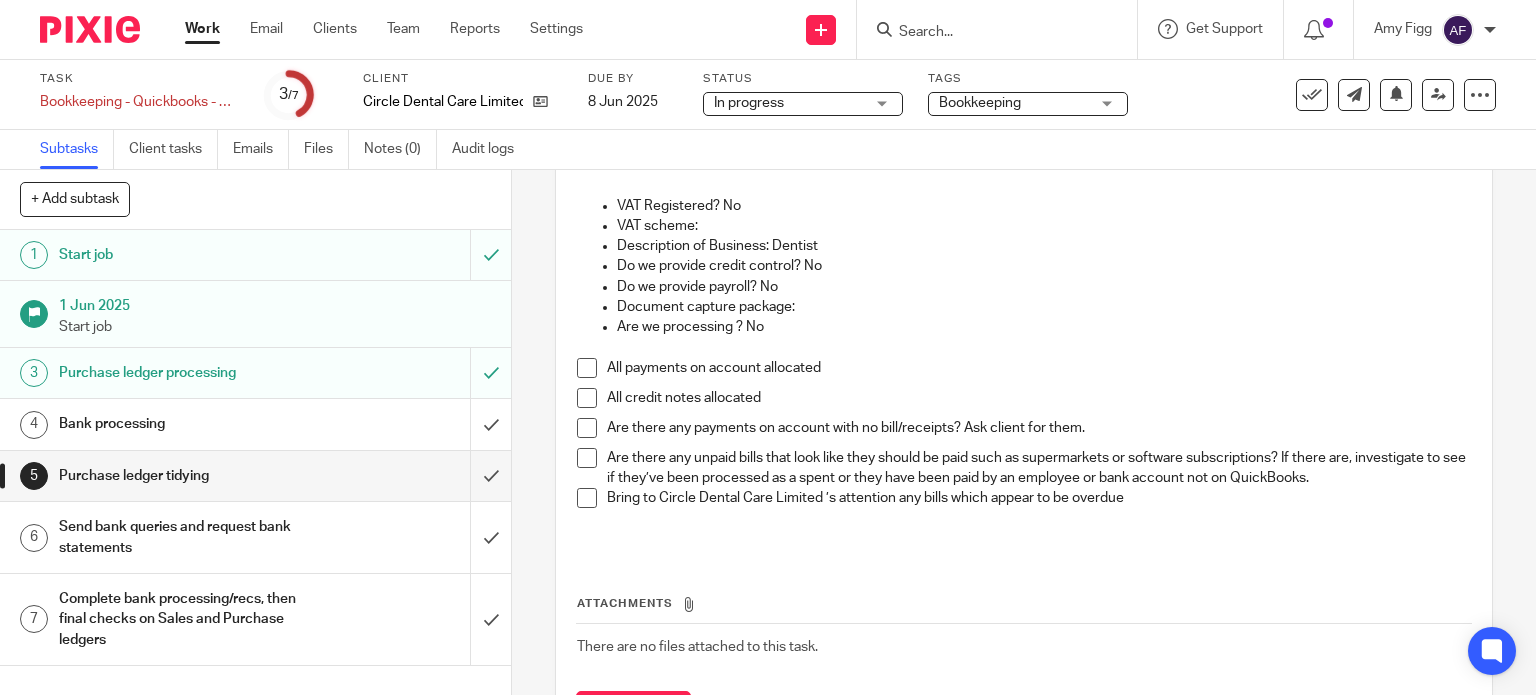 click on "Are there any unpaid bills that look like they should be paid such as supermarkets or software subscriptions? If there are, investigate to see if they’ve been processed as a spent or they have been paid by an employee or bank account not on QuickBooks." at bounding box center [1039, 468] 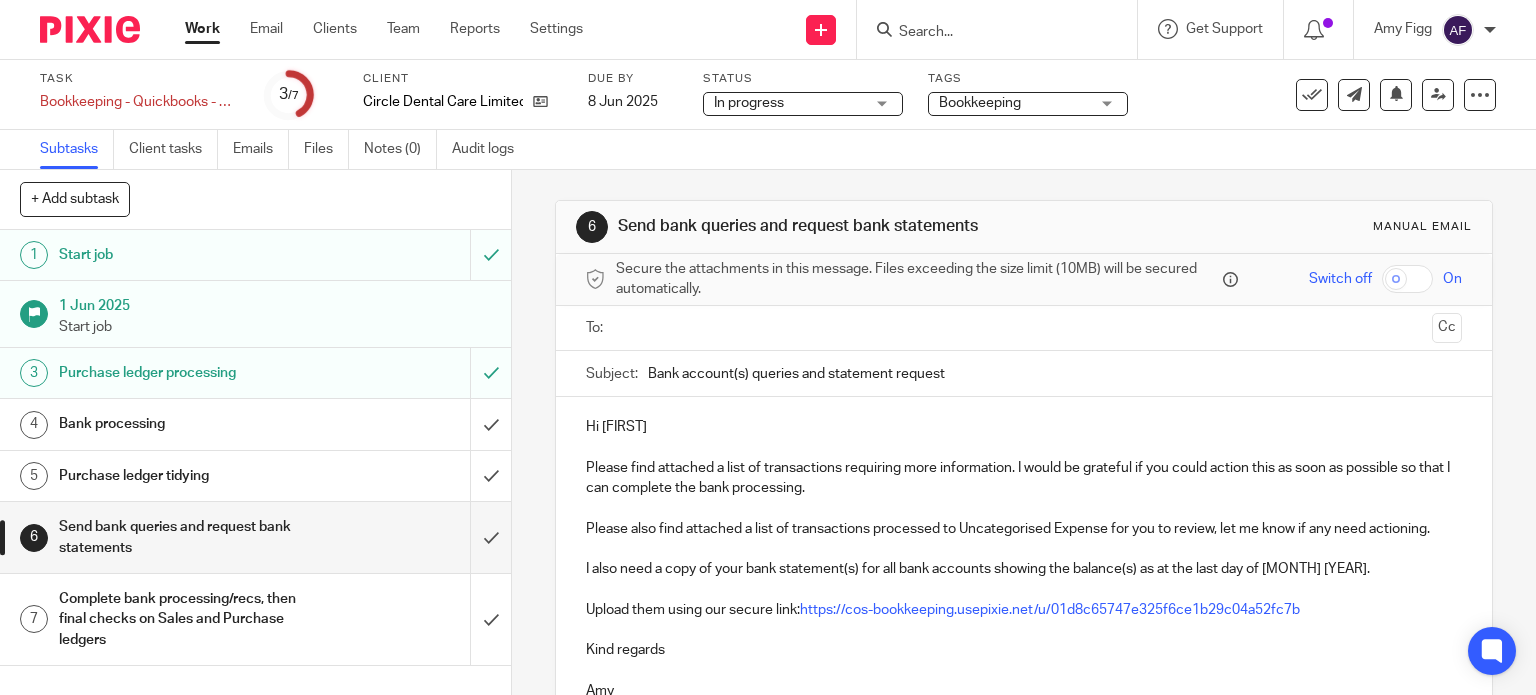 scroll, scrollTop: 0, scrollLeft: 0, axis: both 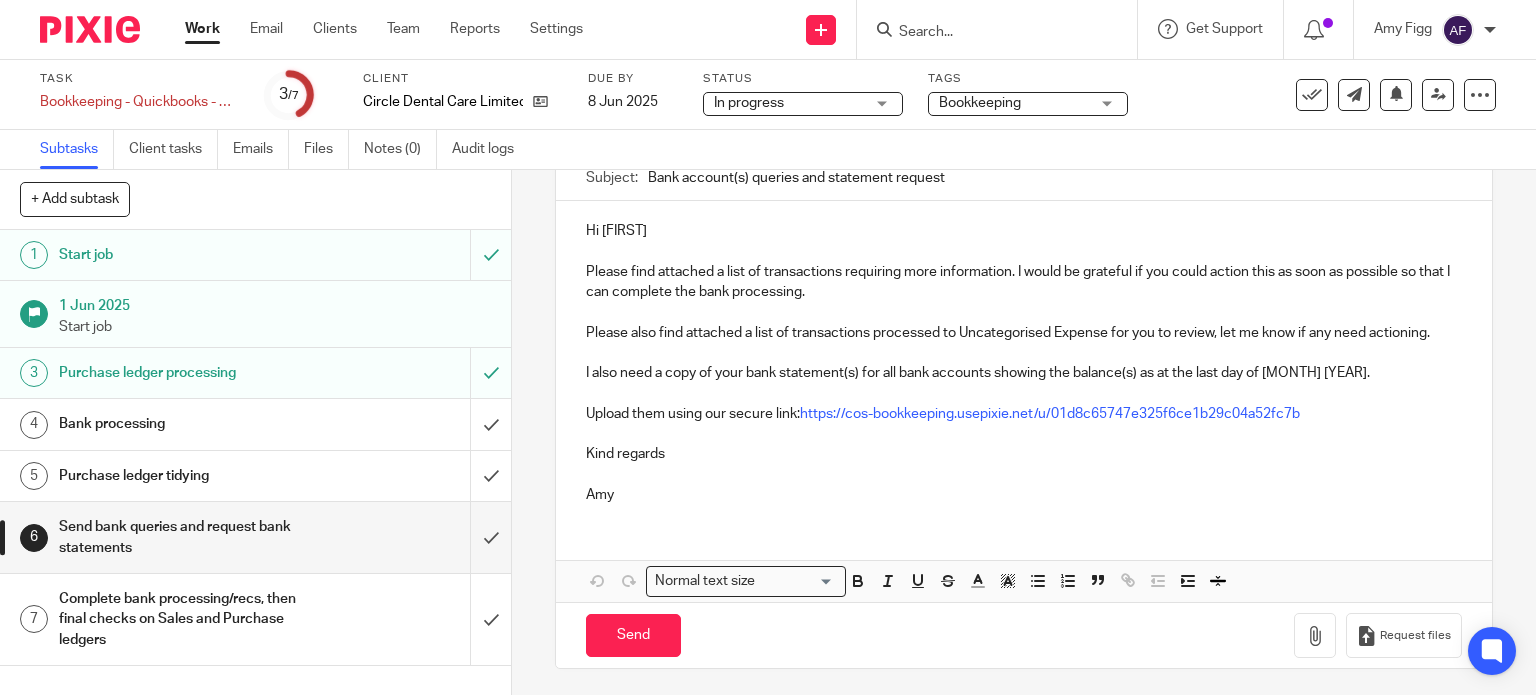 click on "Kind regards" at bounding box center (1024, 454) 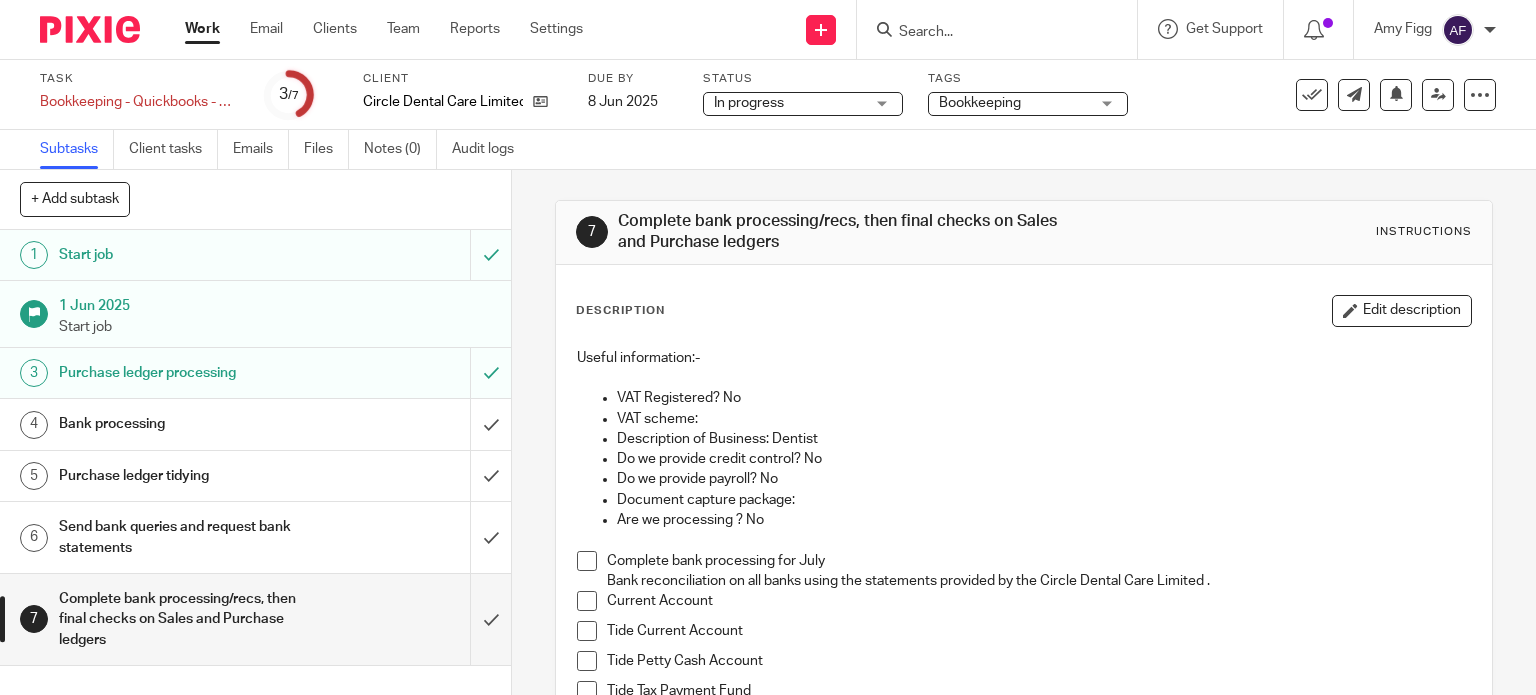 scroll, scrollTop: 0, scrollLeft: 0, axis: both 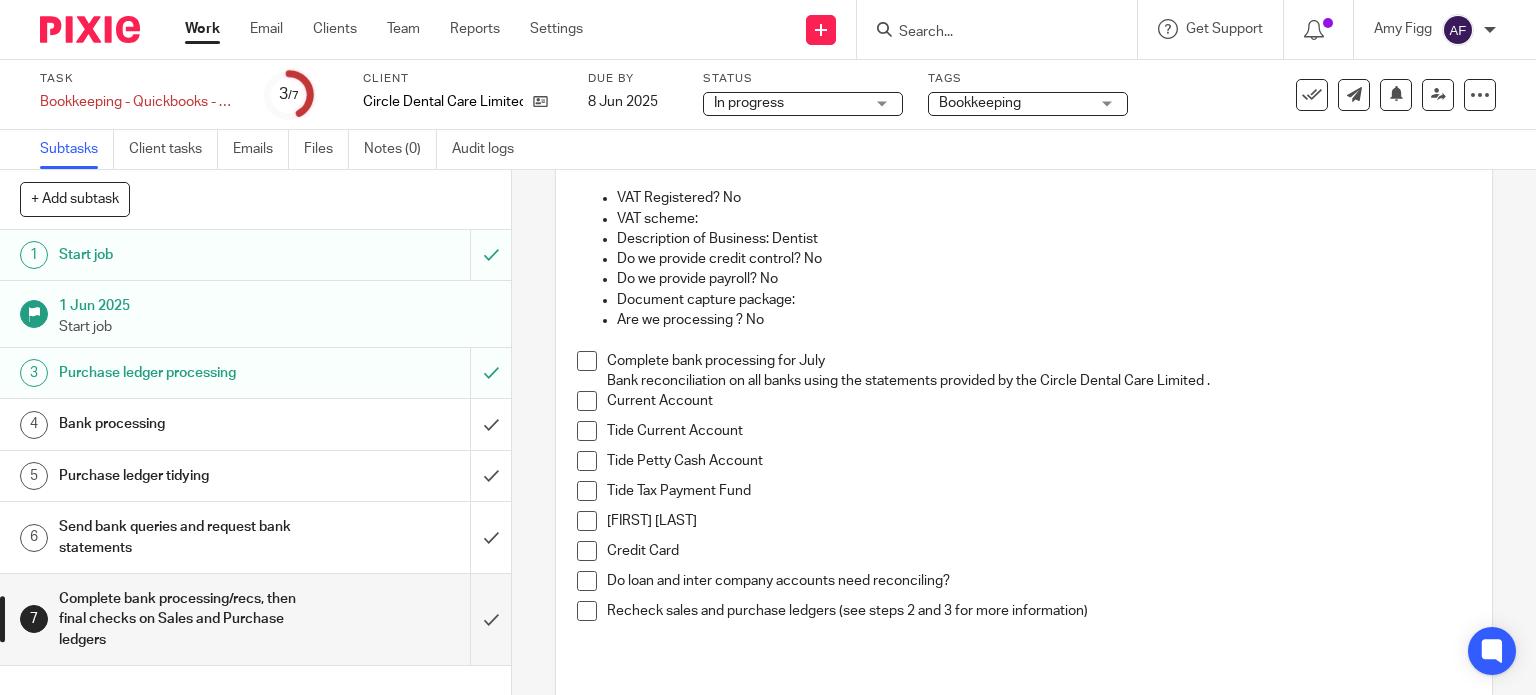 drag, startPoint x: 847, startPoint y: 357, endPoint x: 860, endPoint y: 357, distance: 13 